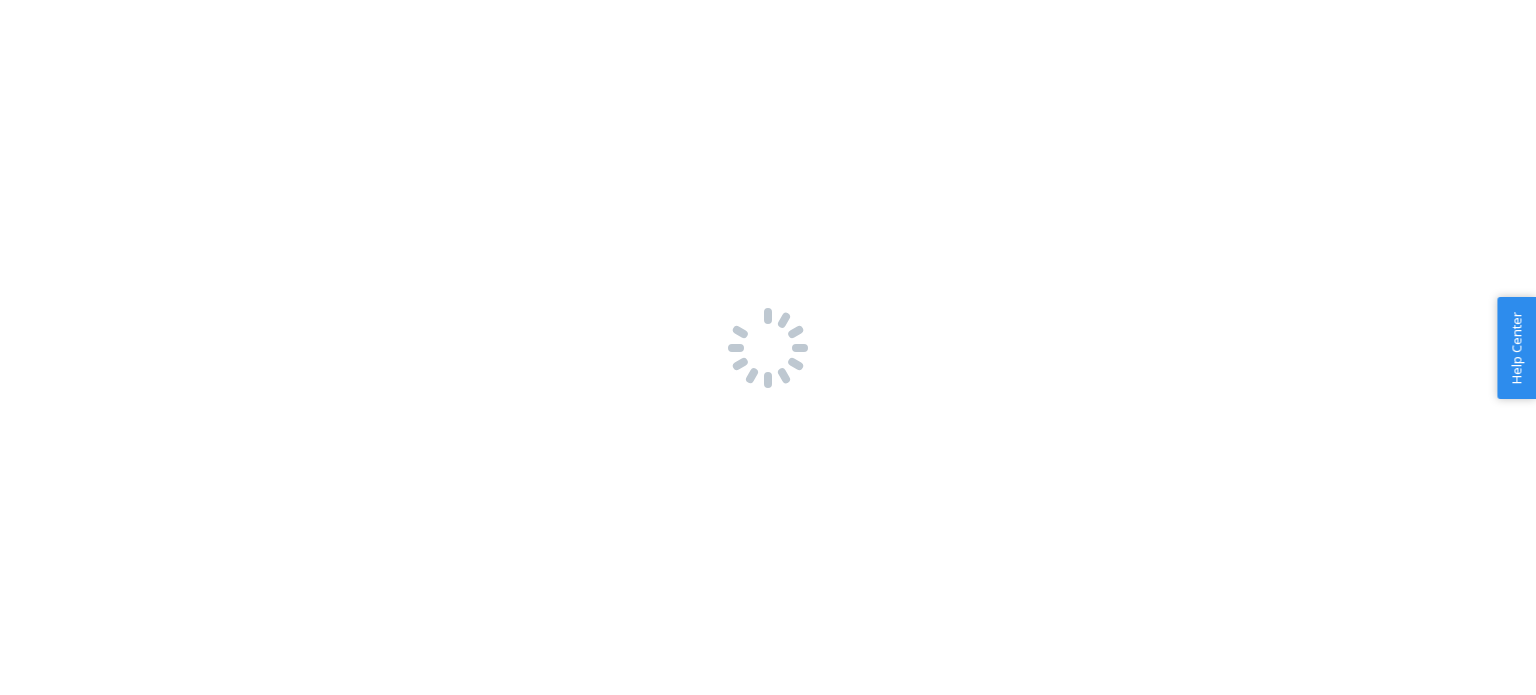 scroll, scrollTop: 0, scrollLeft: 0, axis: both 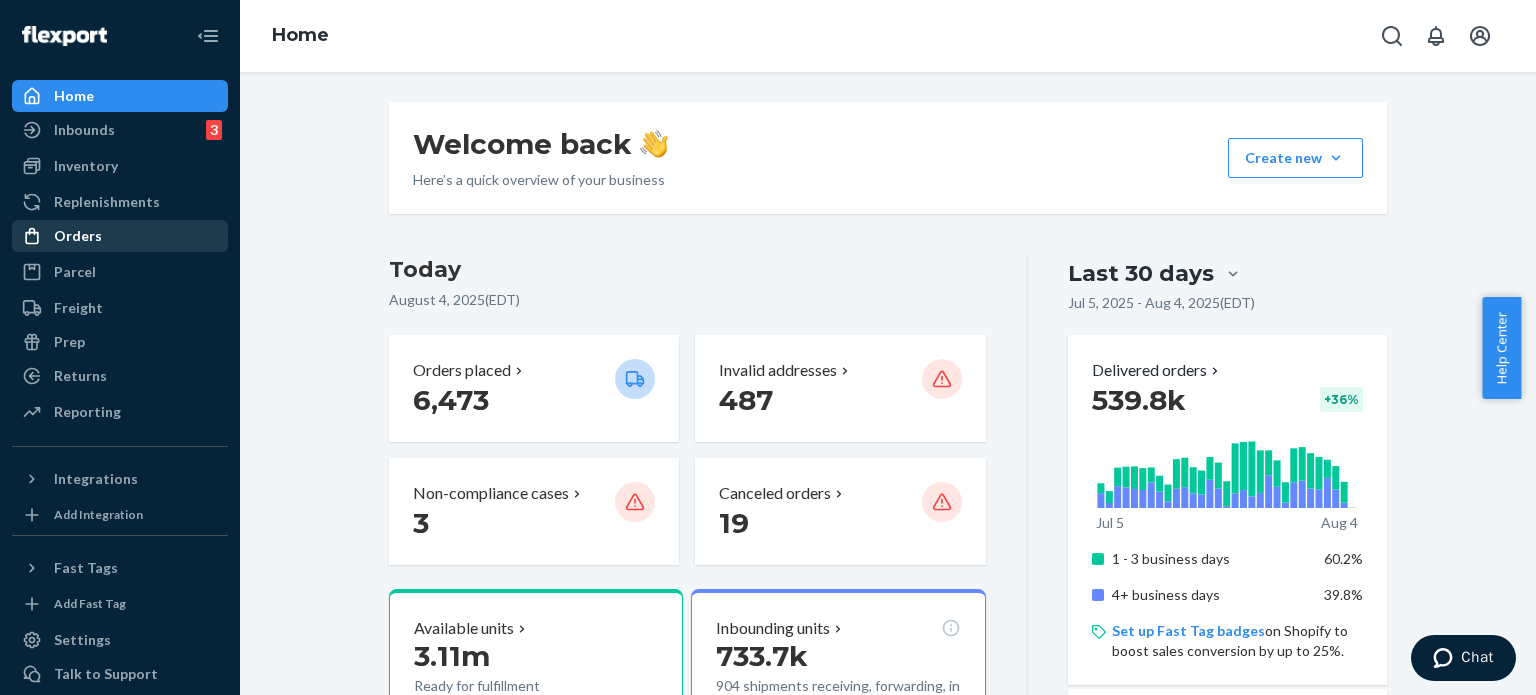 click on "Orders" at bounding box center [120, 236] 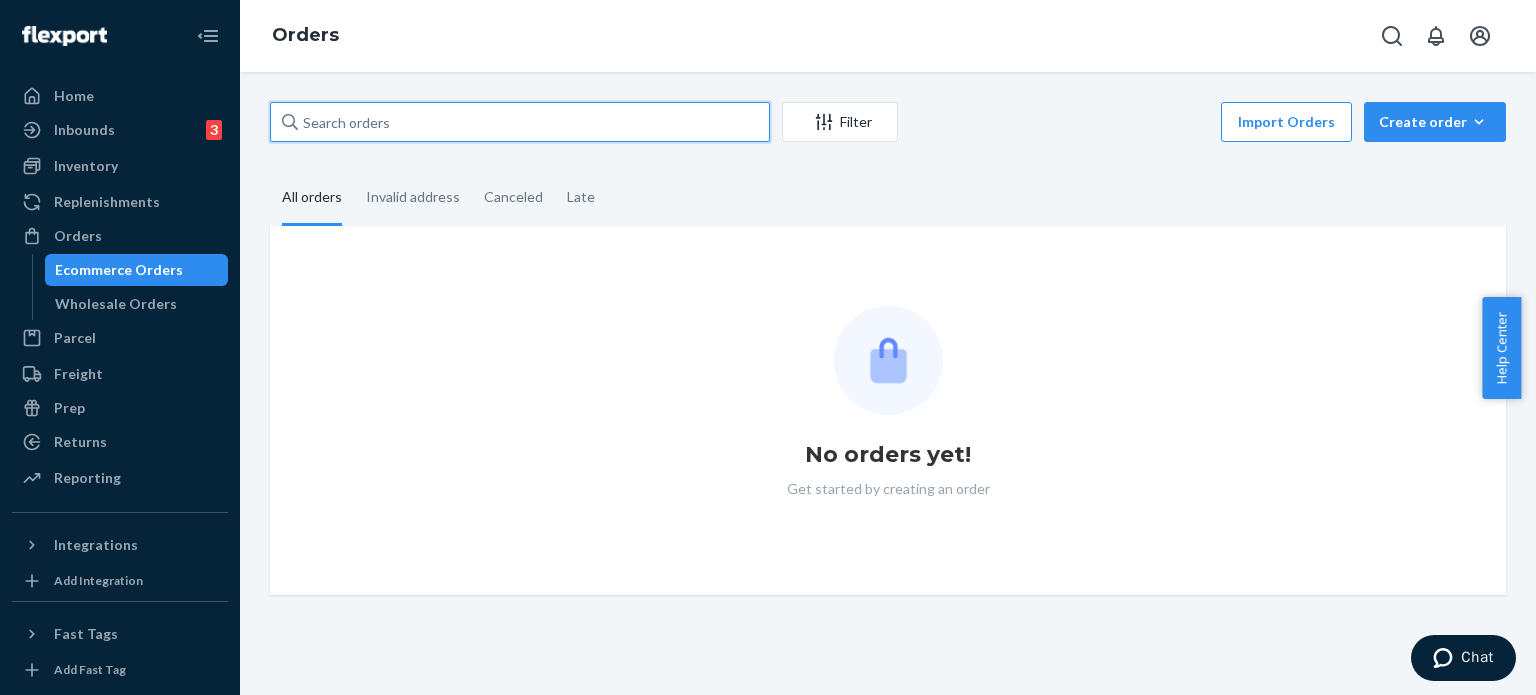 click at bounding box center (520, 122) 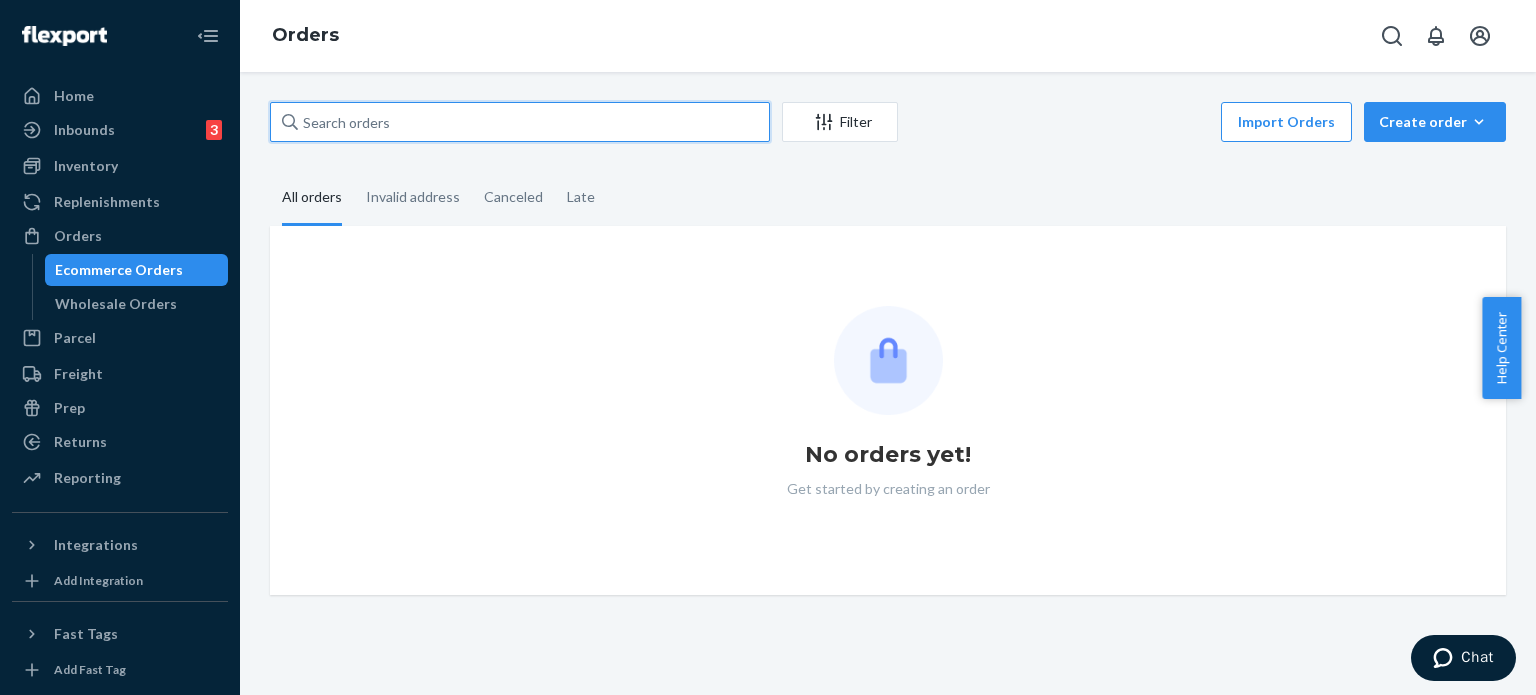 paste on "[ID]" 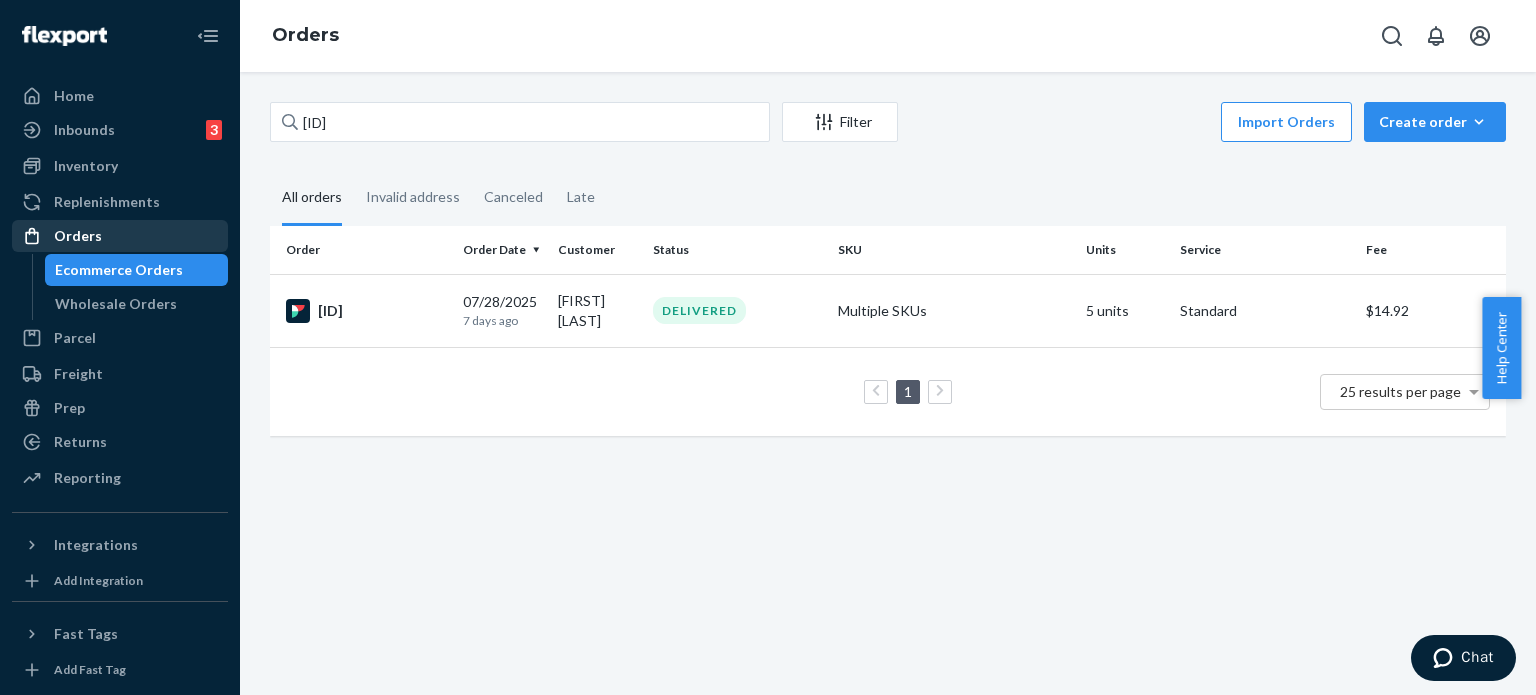 click on "Orders" at bounding box center (120, 236) 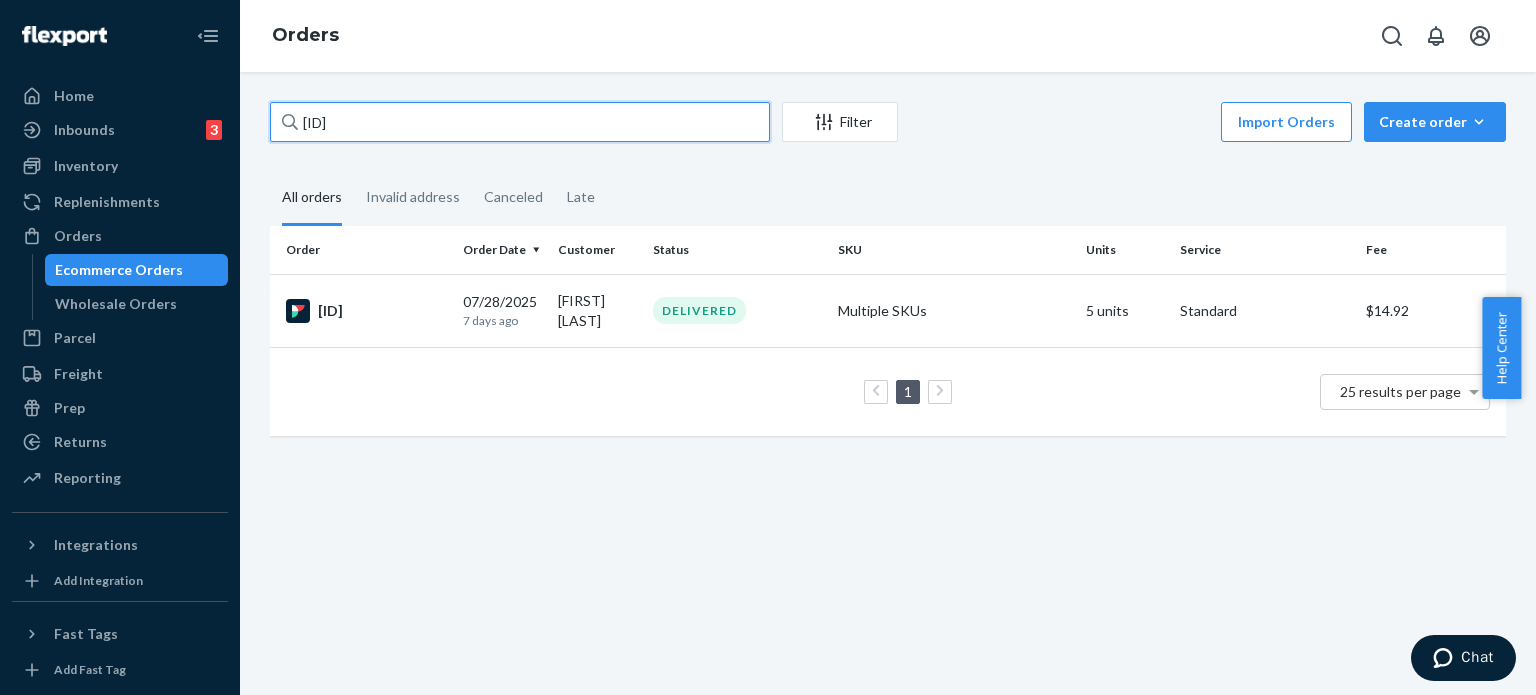 click on "[ID]" at bounding box center (520, 122) 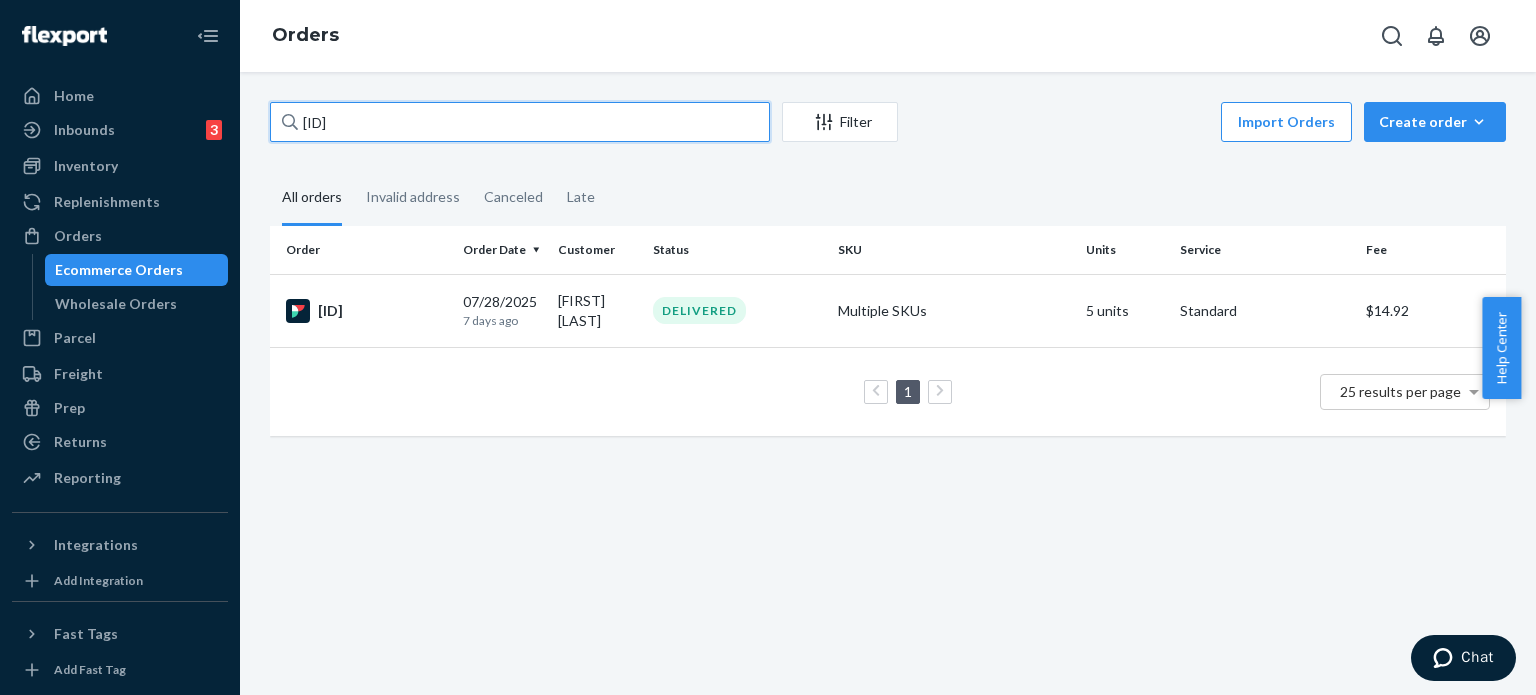 click on "[ID]" at bounding box center (520, 122) 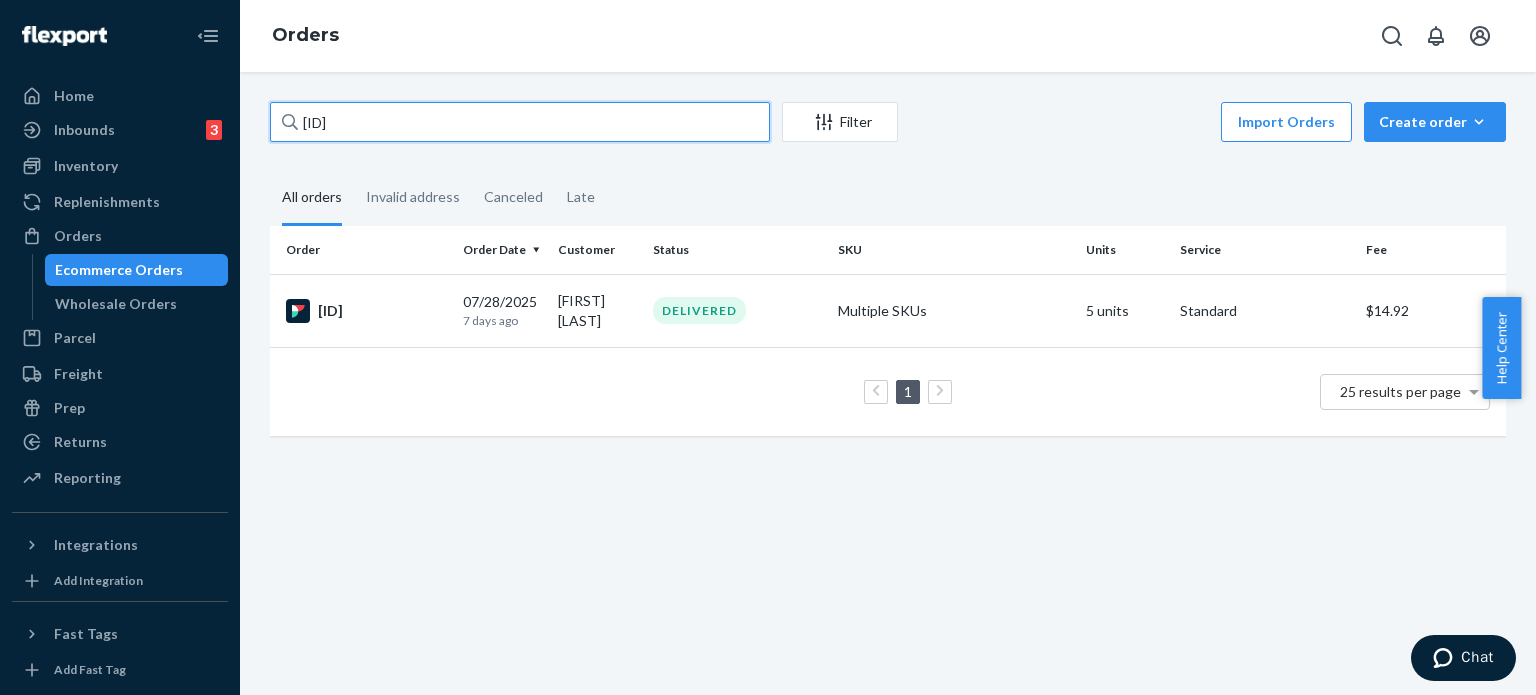 paste on "[NUMBER]" 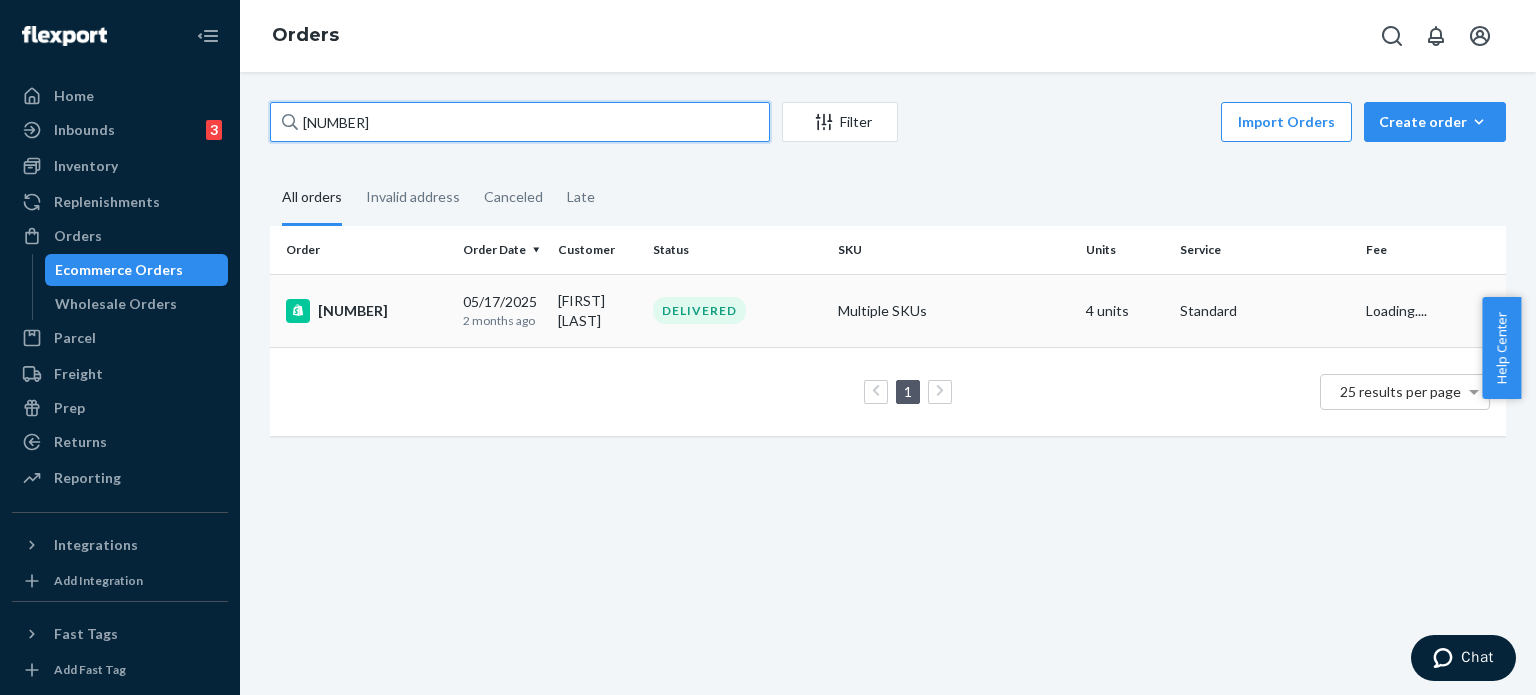 type on "[NUMBER]" 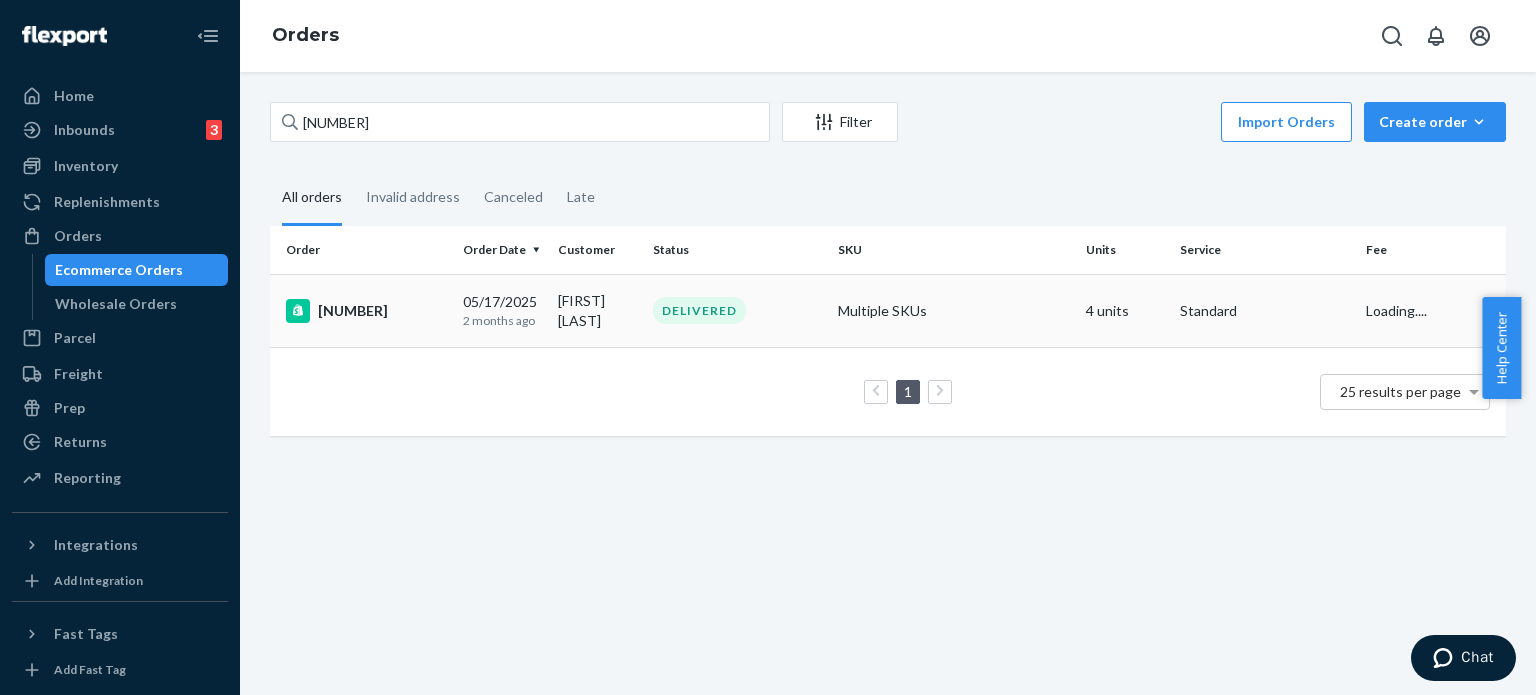 click on "DELIVERED" at bounding box center [699, 310] 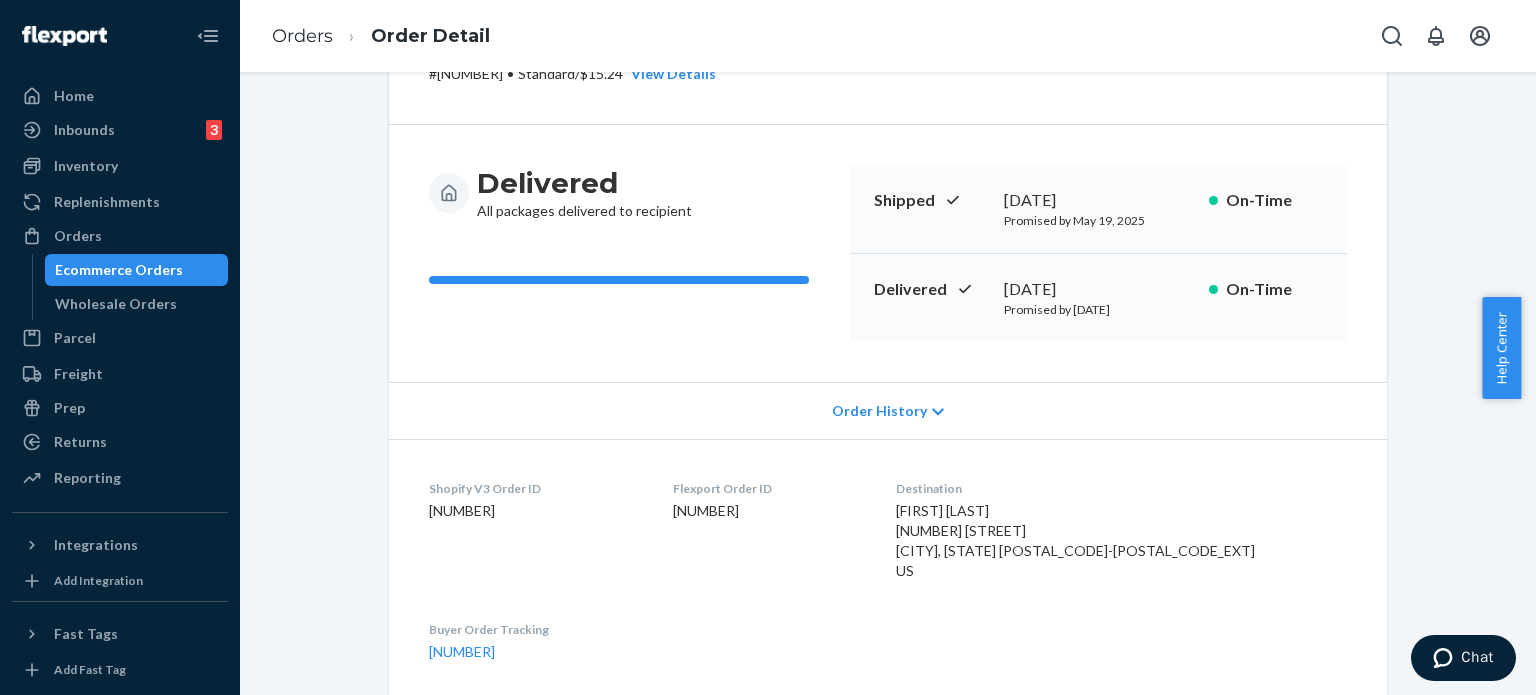 scroll, scrollTop: 0, scrollLeft: 0, axis: both 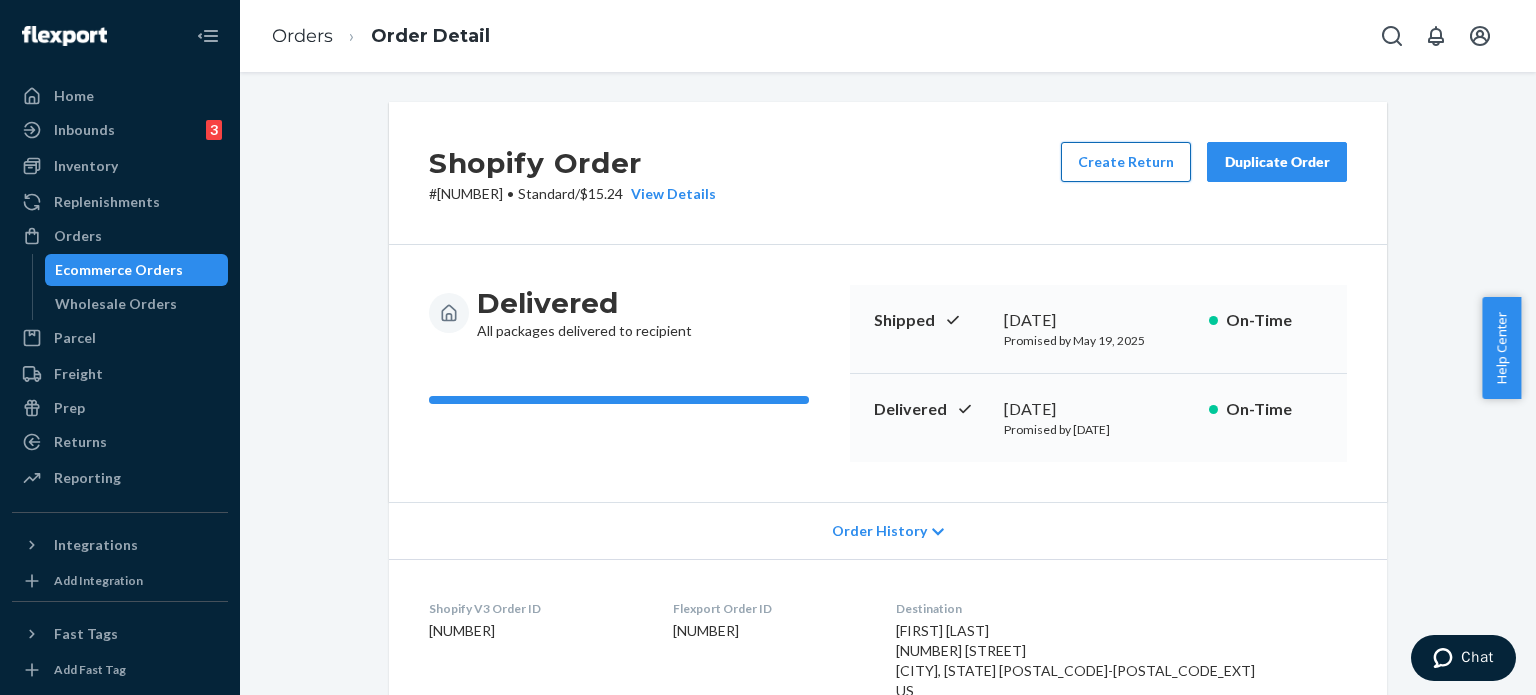 click on "Create Return" at bounding box center [1126, 162] 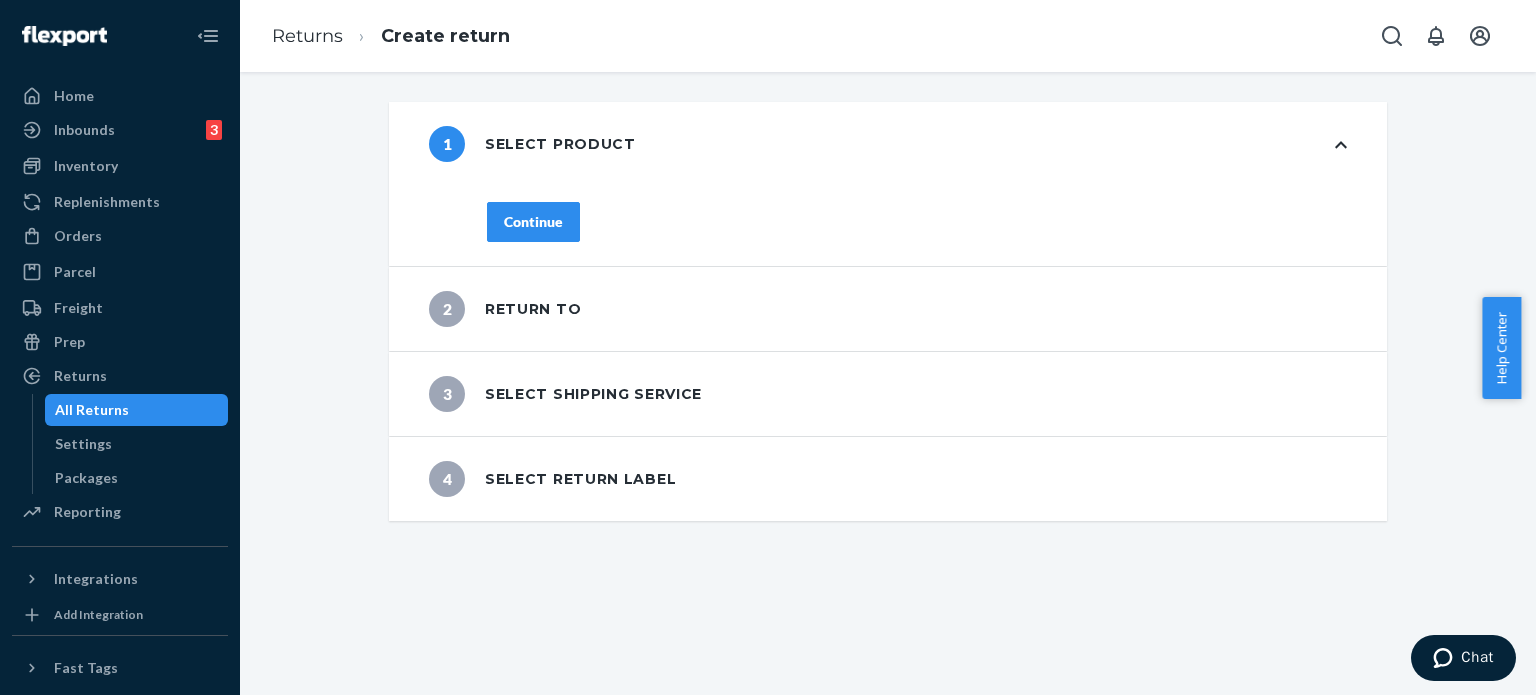 scroll, scrollTop: 0, scrollLeft: 0, axis: both 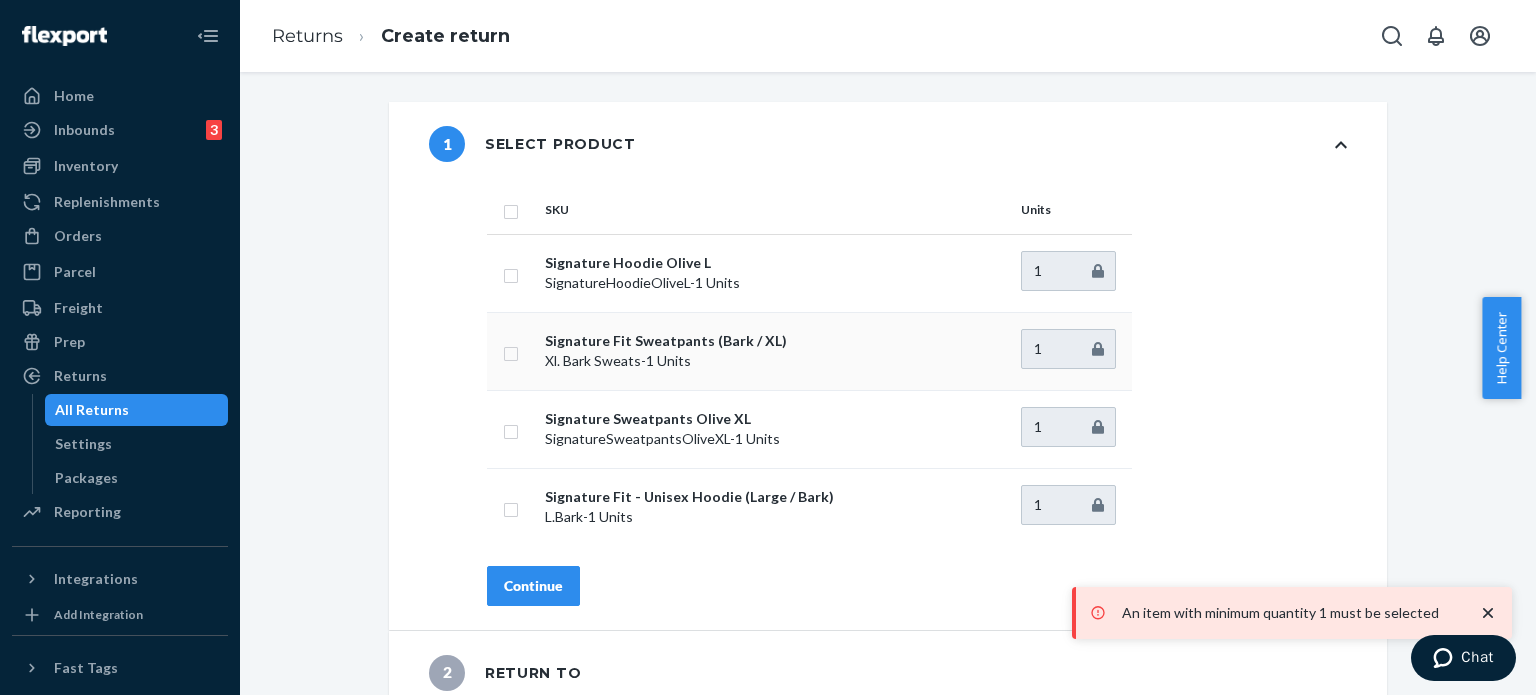 click at bounding box center (511, 351) 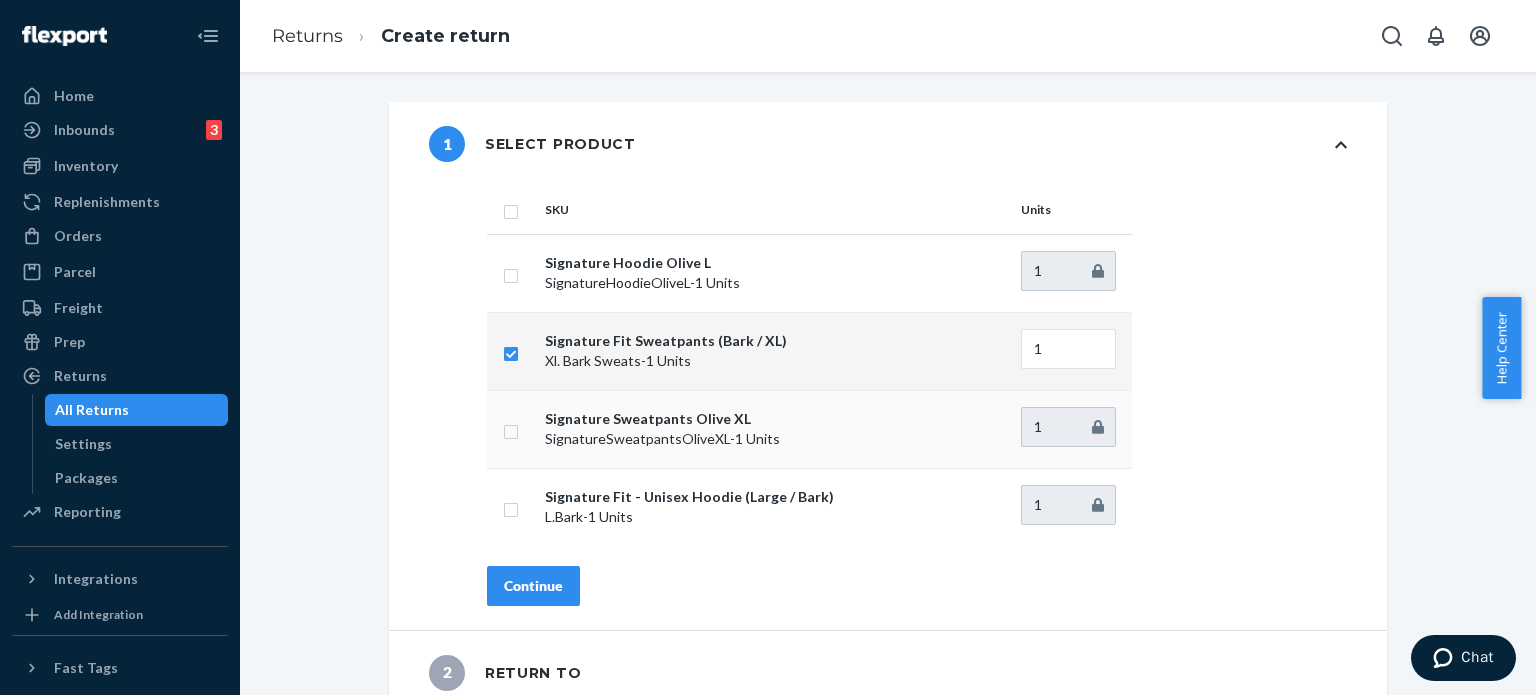 click at bounding box center (512, 429) 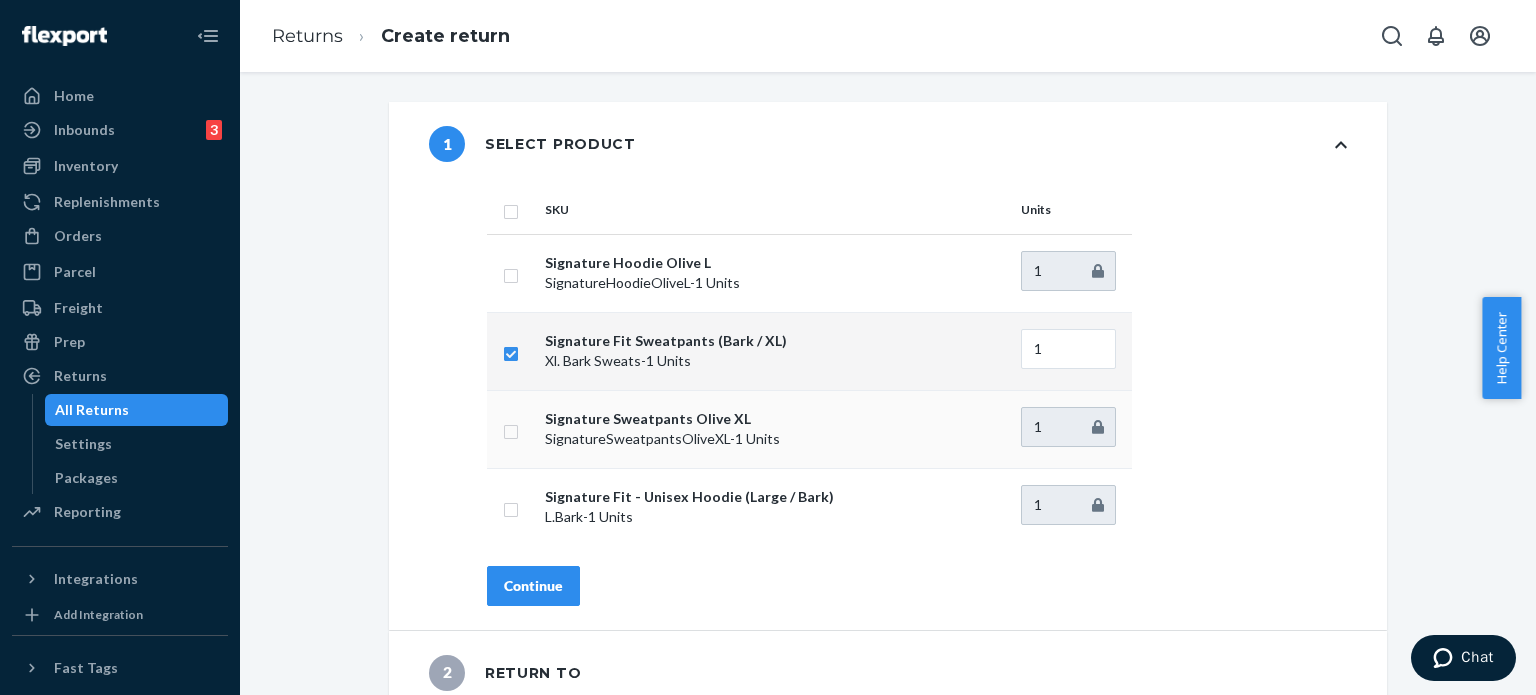 click at bounding box center [512, 429] 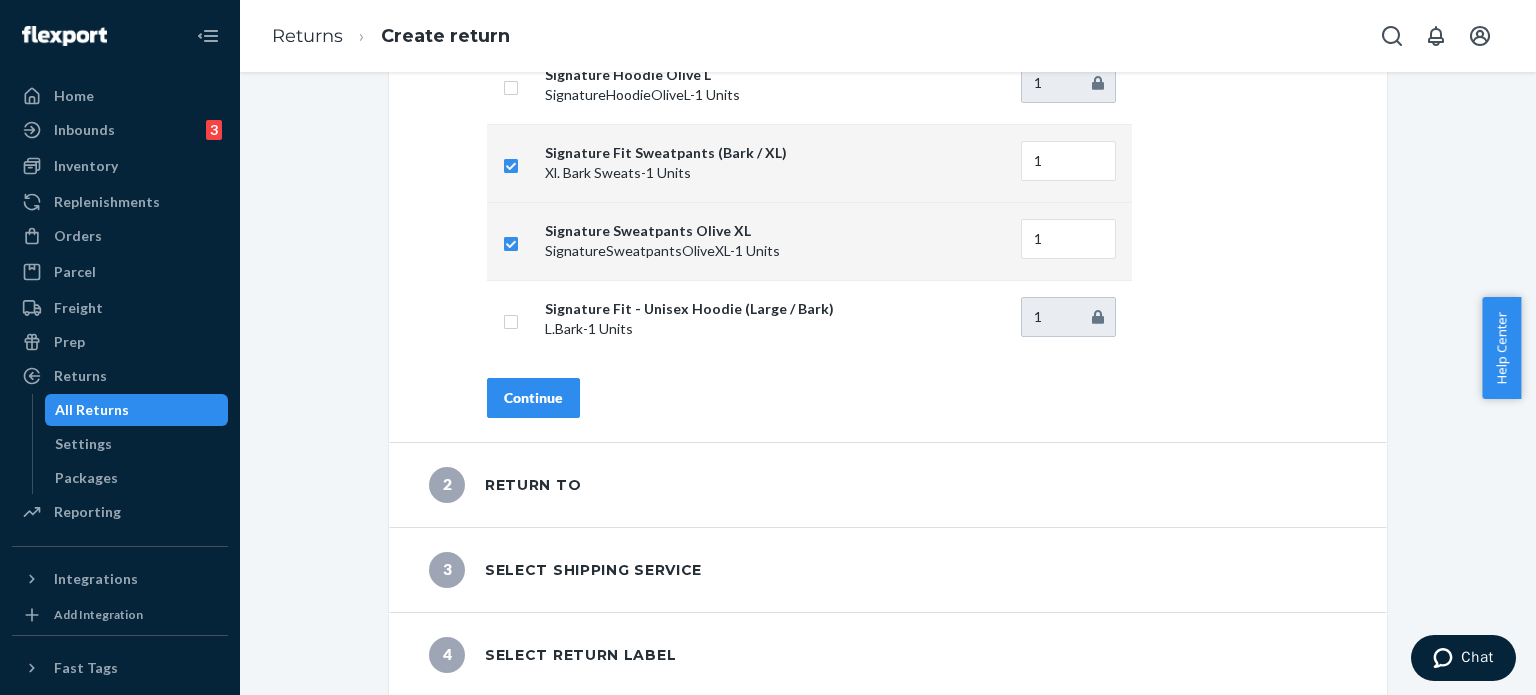 click on "Continue" at bounding box center (533, 398) 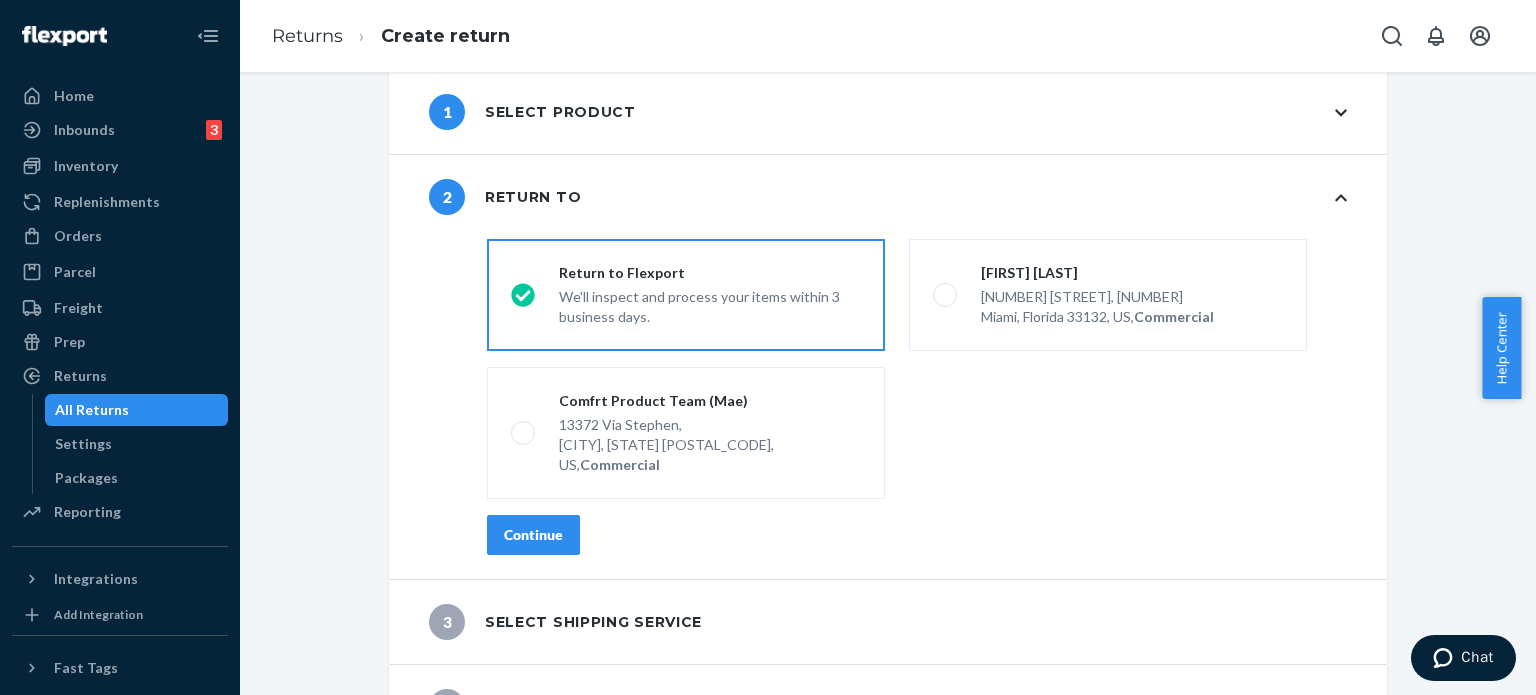 scroll, scrollTop: 64, scrollLeft: 0, axis: vertical 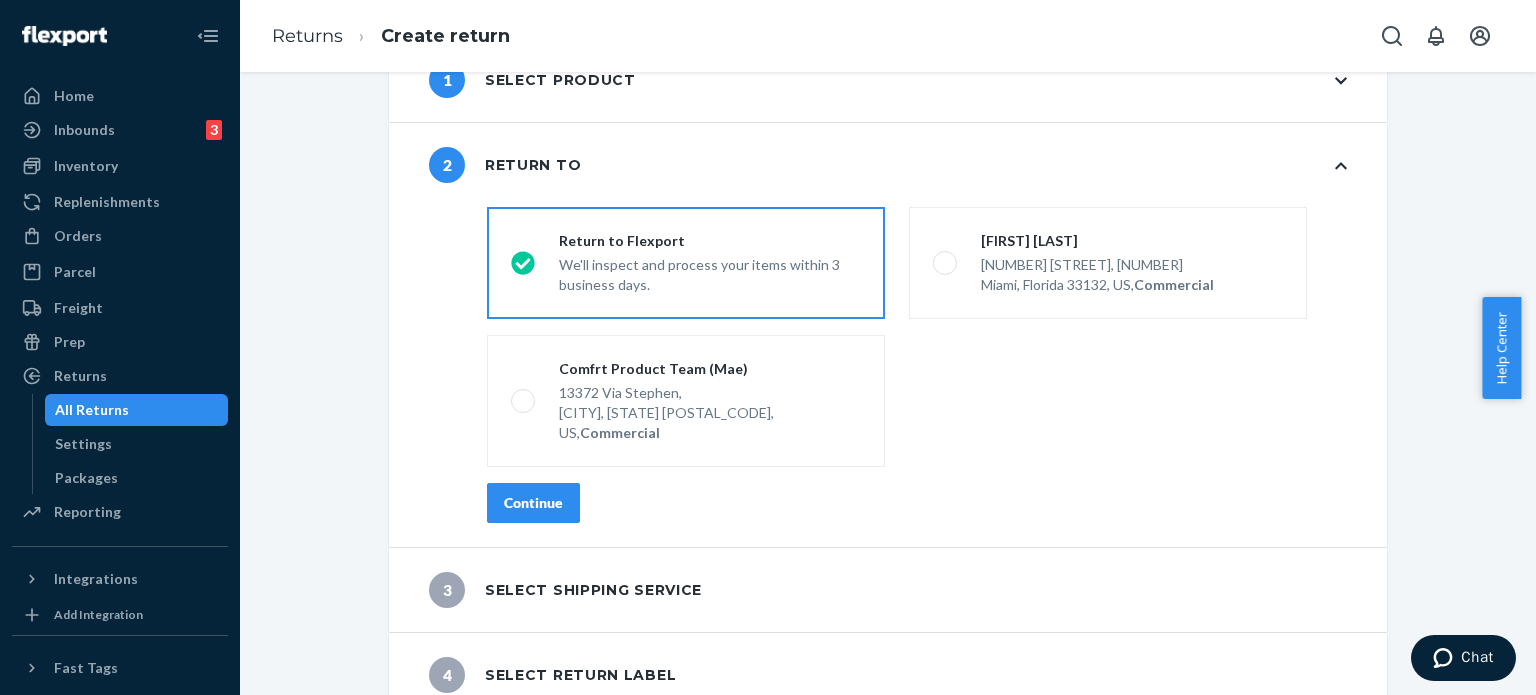 click on "Continue" at bounding box center (533, 503) 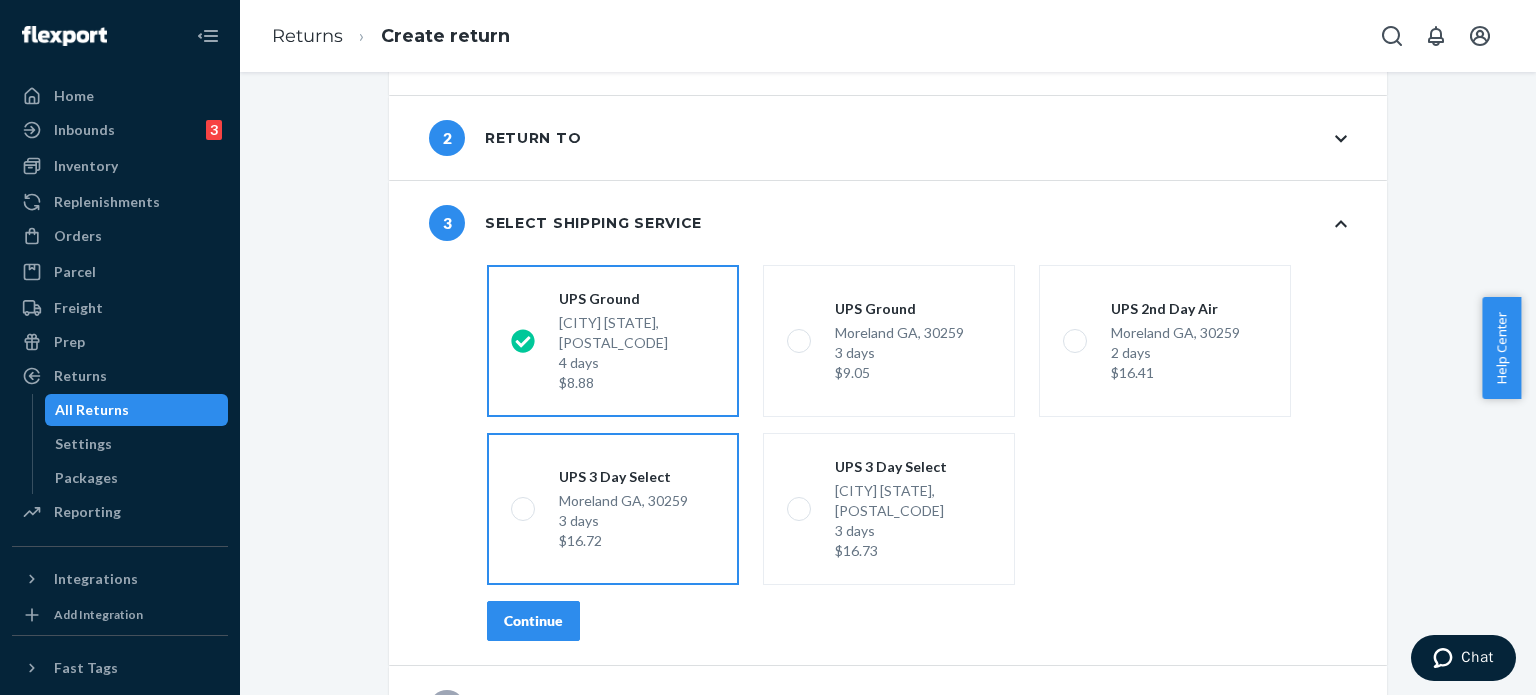 scroll, scrollTop: 104, scrollLeft: 0, axis: vertical 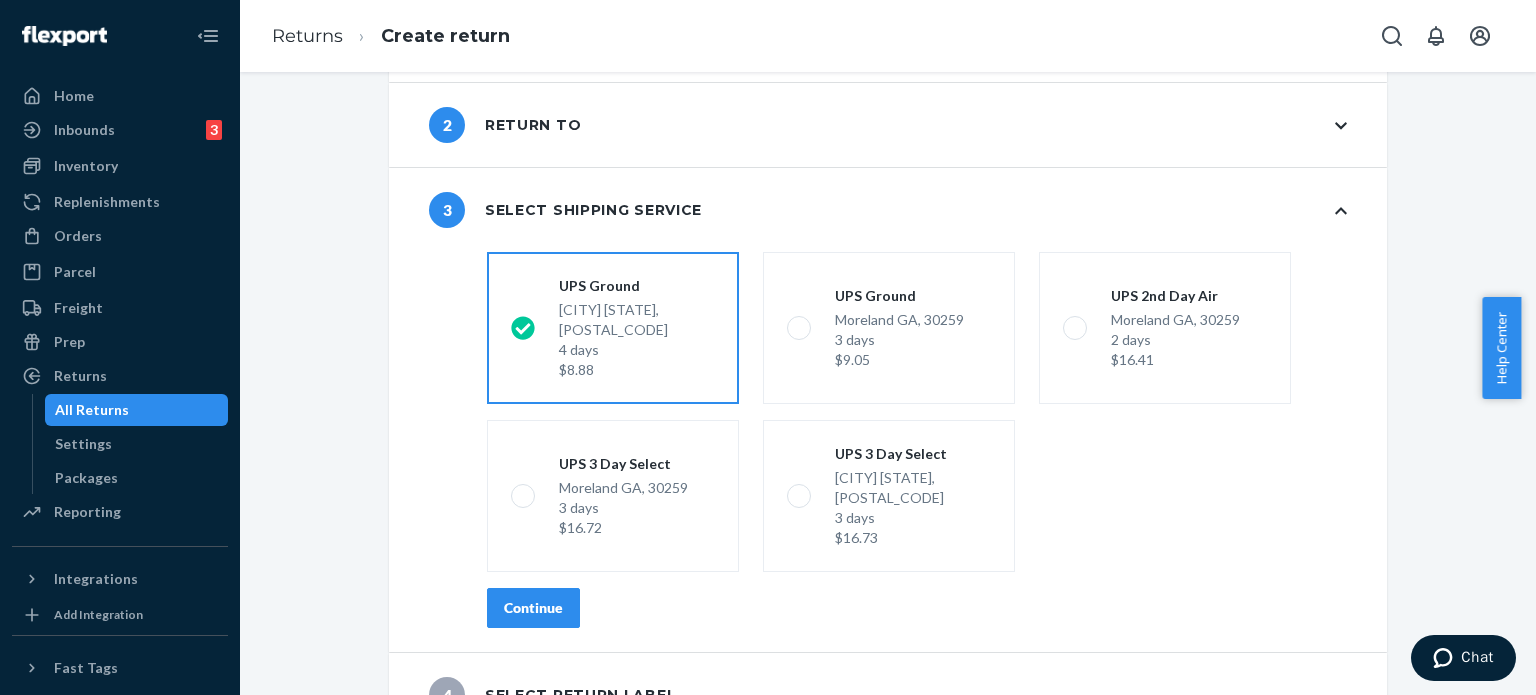 click on "Continue" at bounding box center [533, 608] 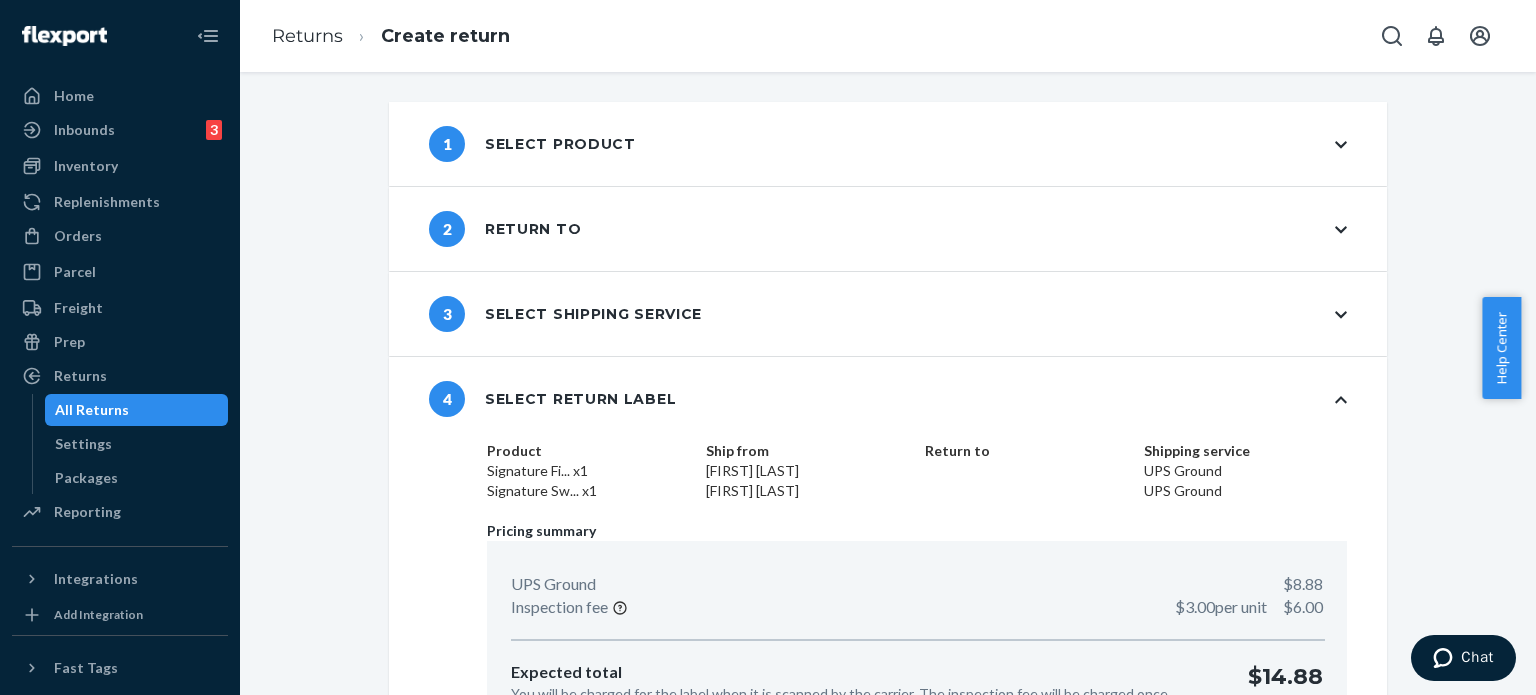 scroll, scrollTop: 140, scrollLeft: 0, axis: vertical 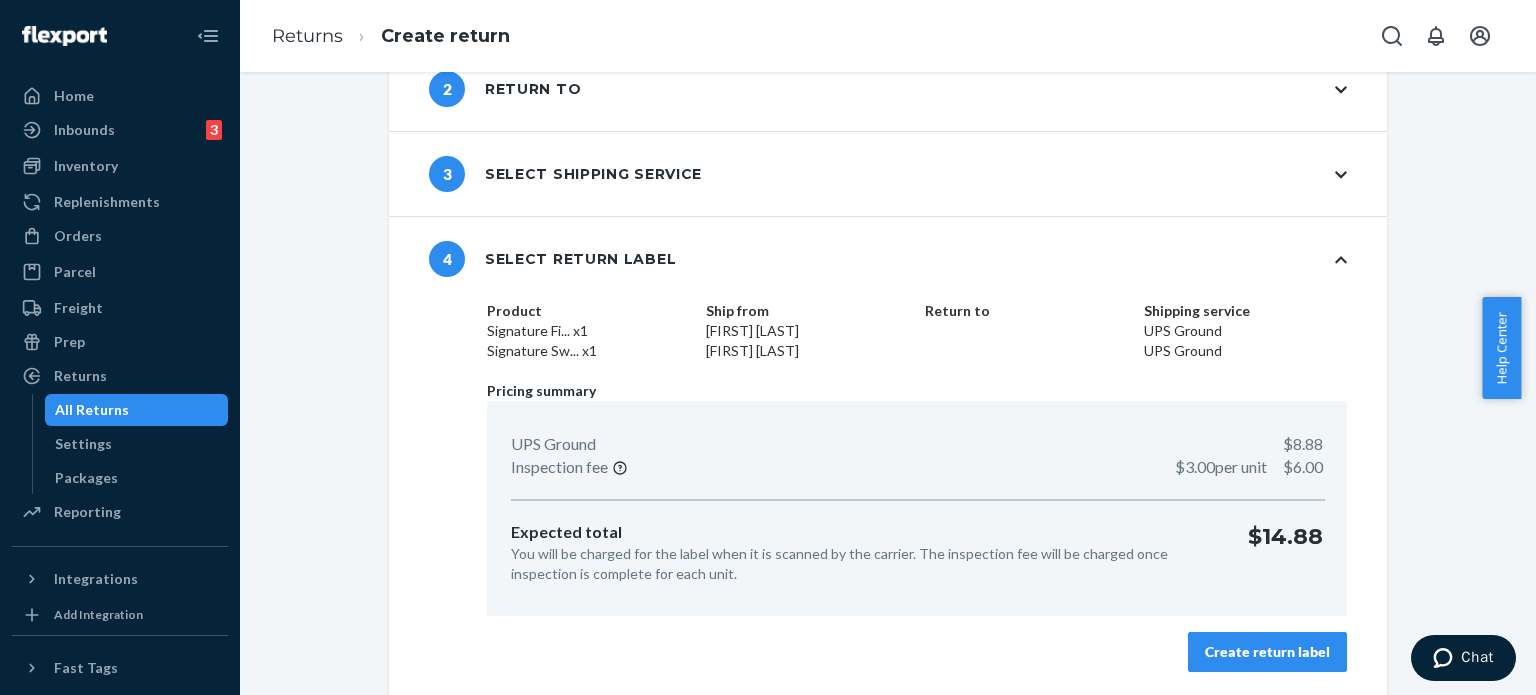 click on "Create return label" at bounding box center [1267, 652] 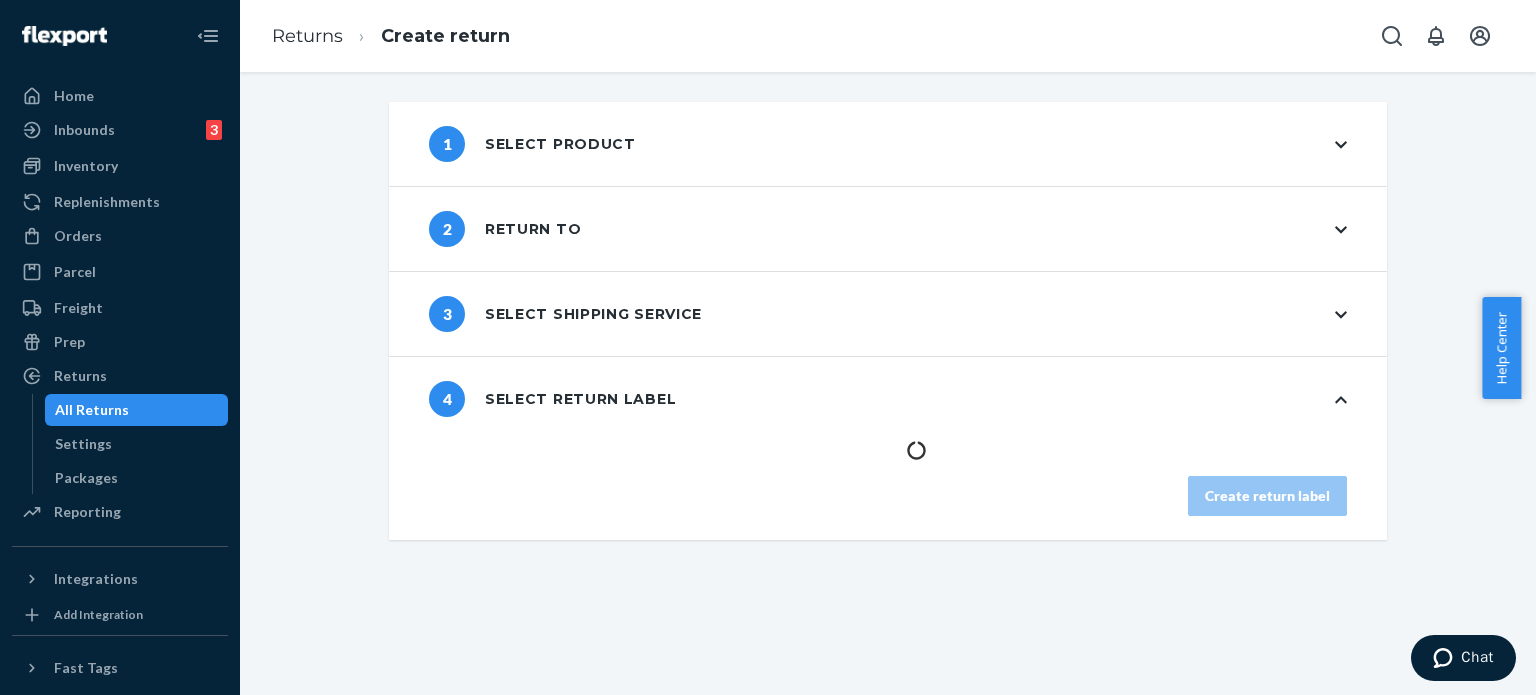 scroll, scrollTop: 0, scrollLeft: 0, axis: both 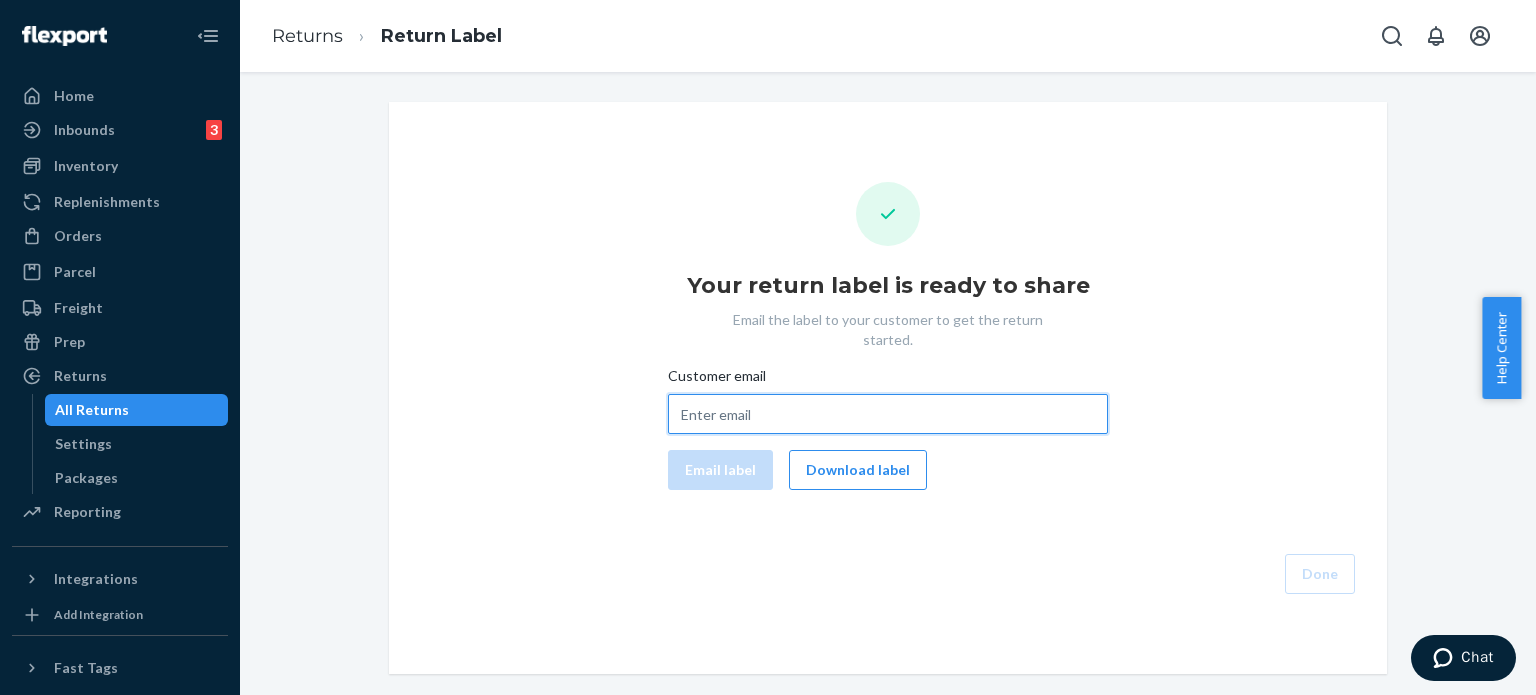 click on "Customer email" at bounding box center [888, 414] 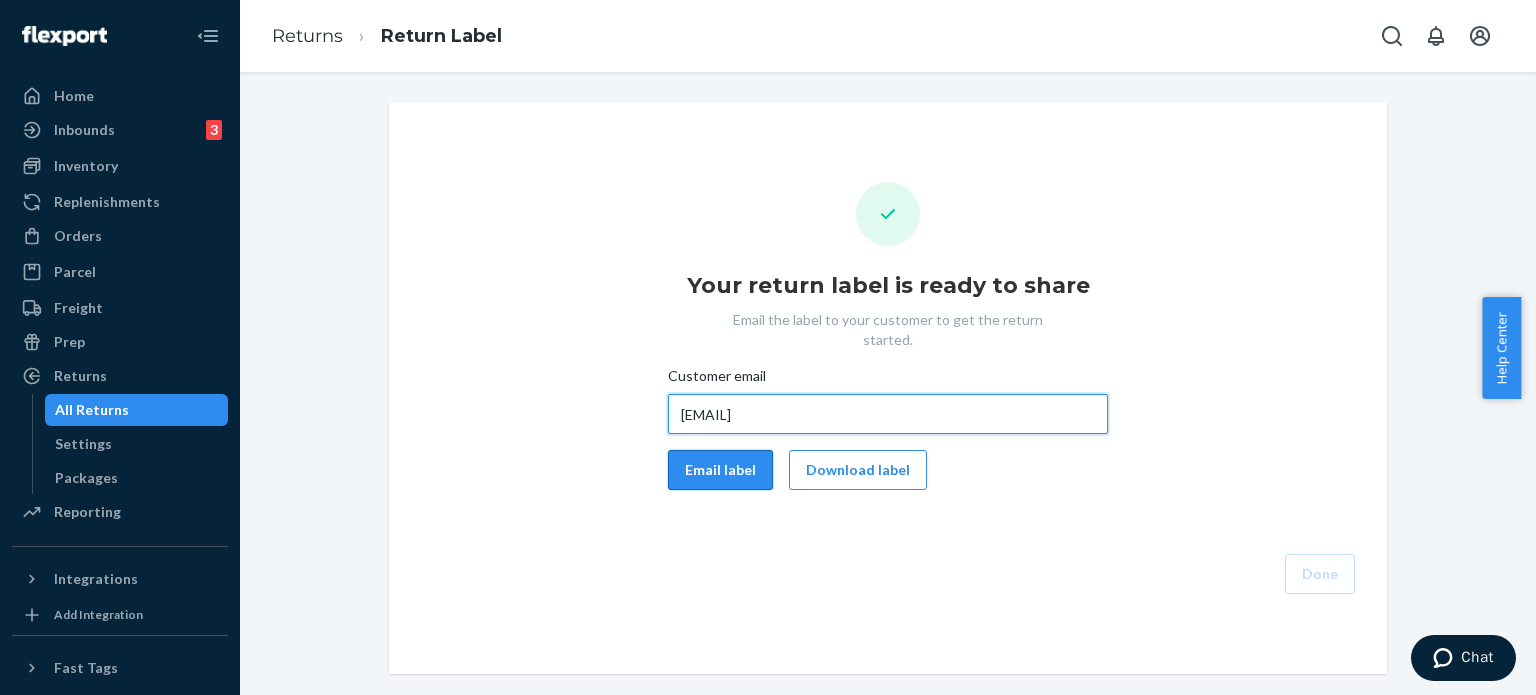 type on "[EMAIL]" 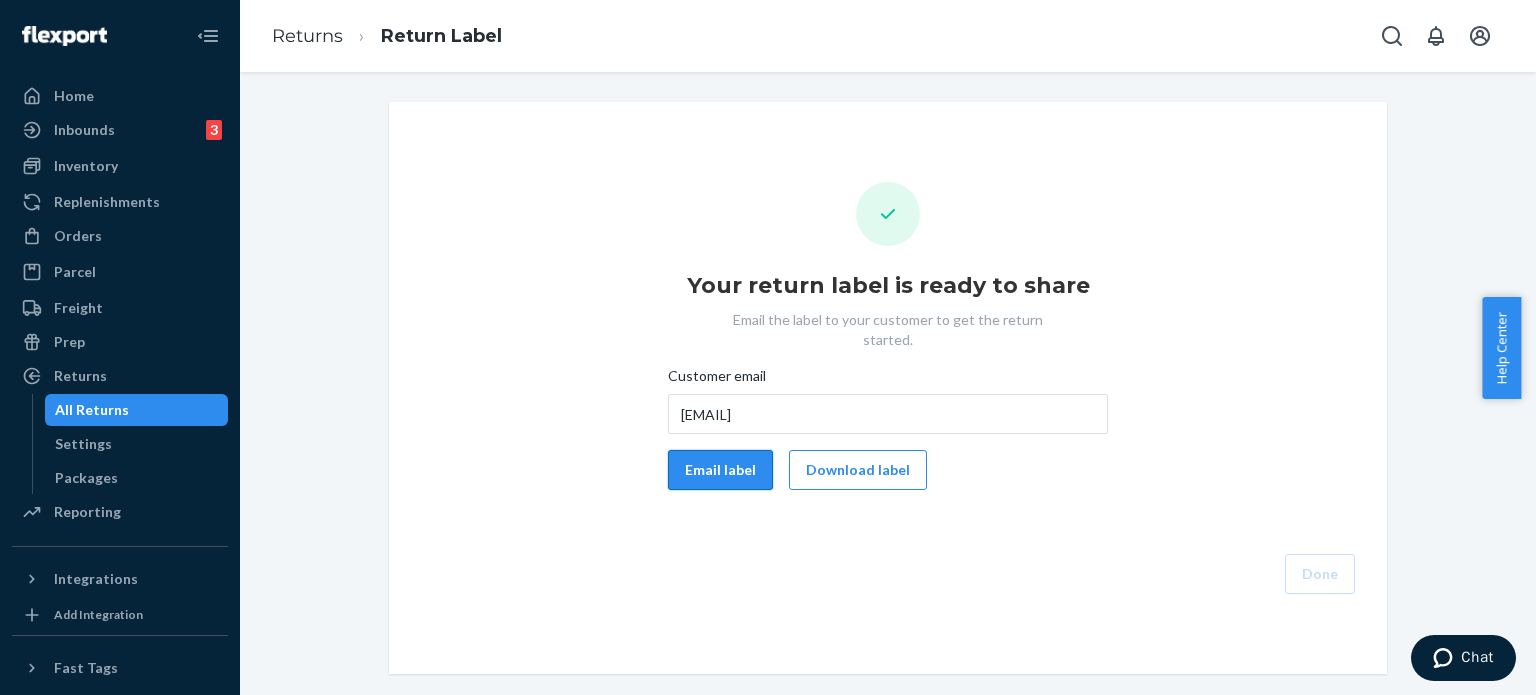 click on "Email label" at bounding box center [720, 470] 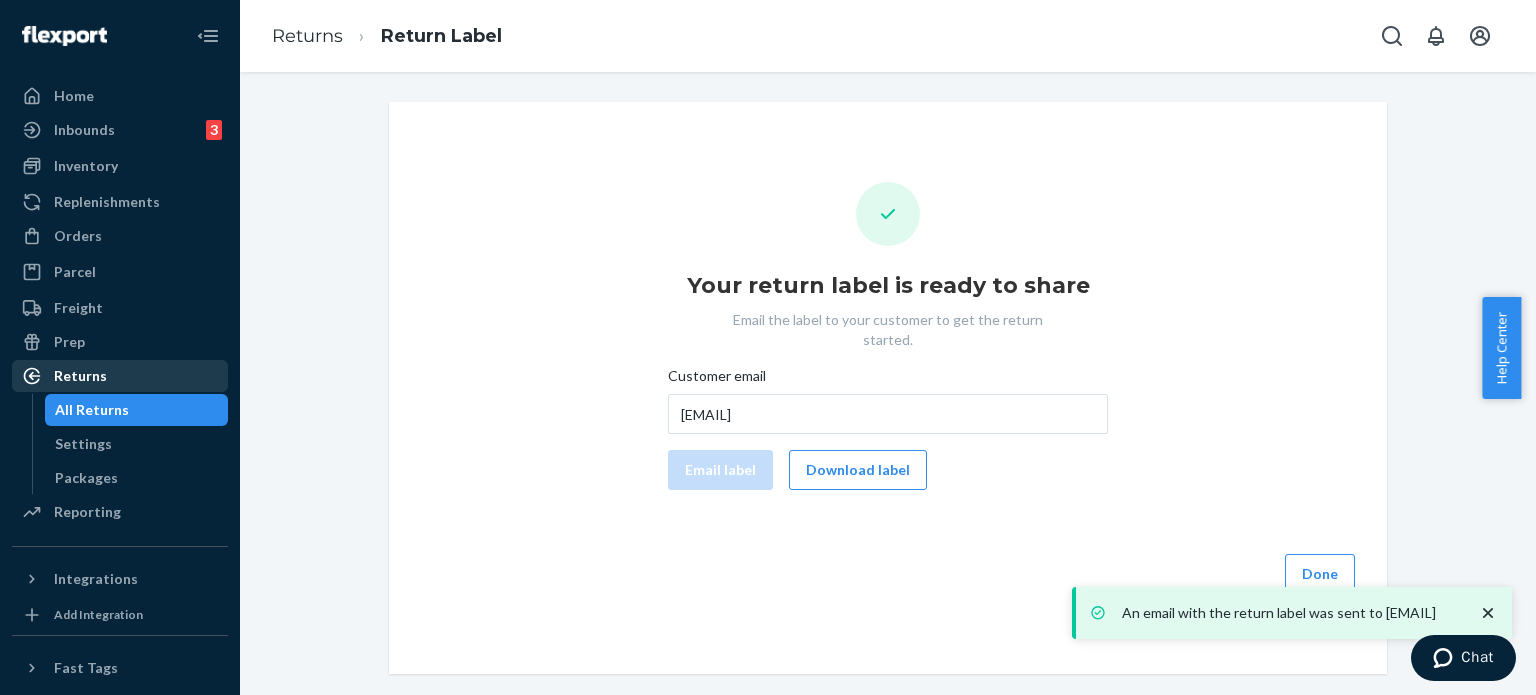 click on "Returns" at bounding box center [120, 376] 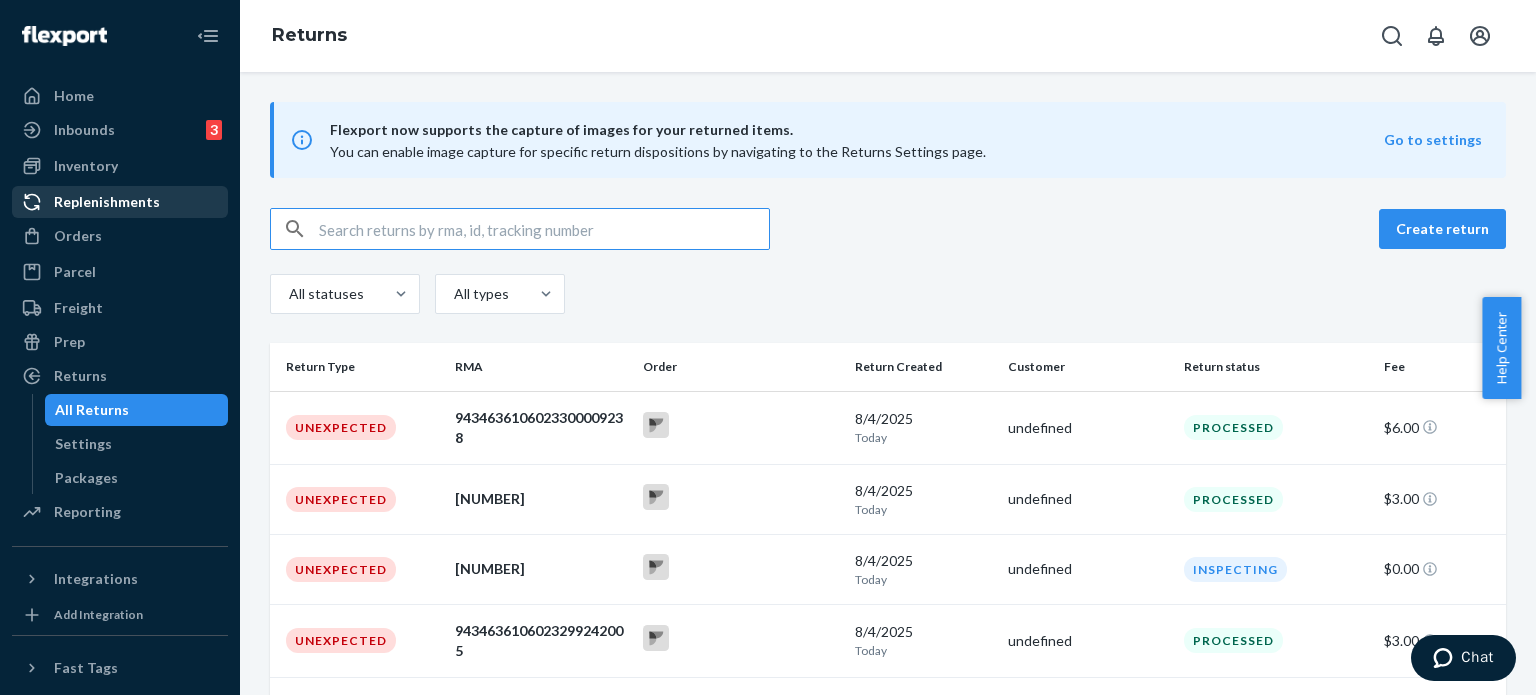 click on "Home" at bounding box center [120, 96] 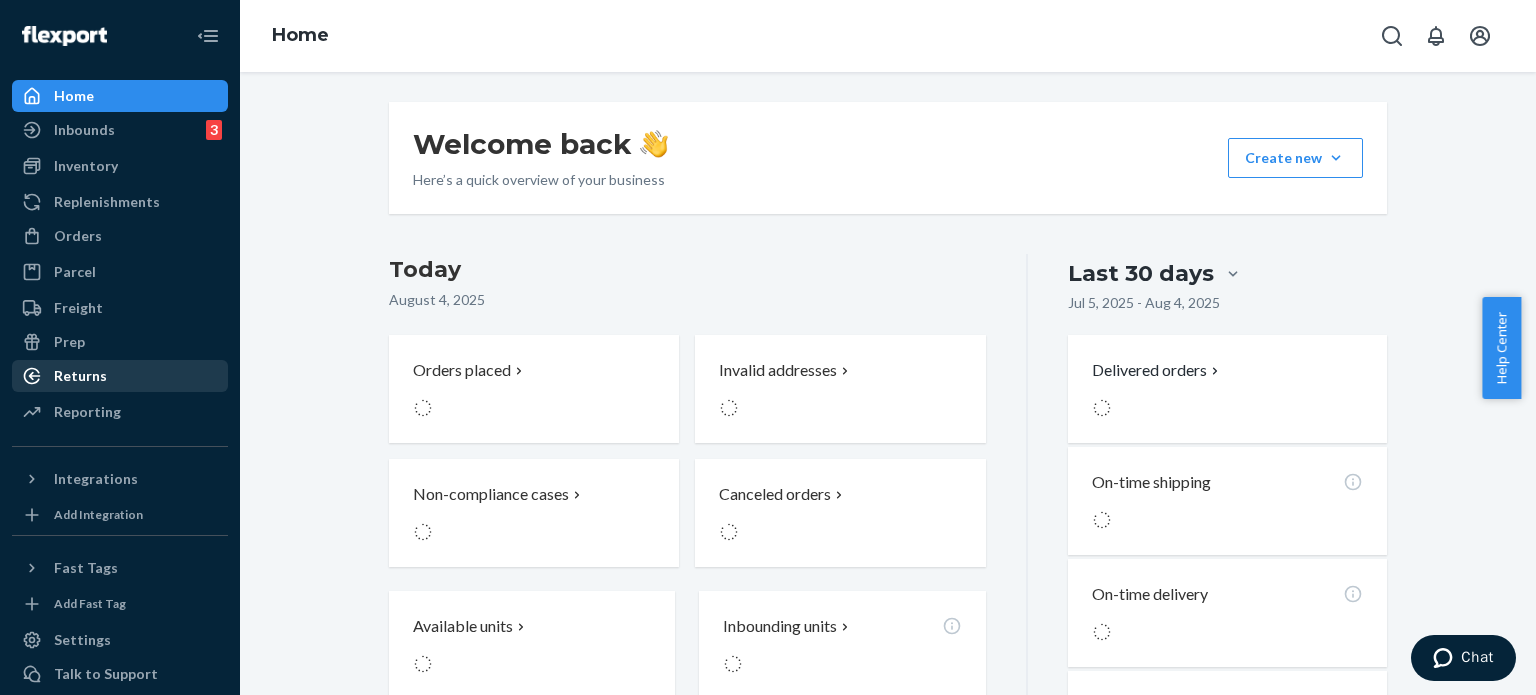 drag, startPoint x: 139, startPoint y: 396, endPoint x: 137, endPoint y: 380, distance: 16.124516 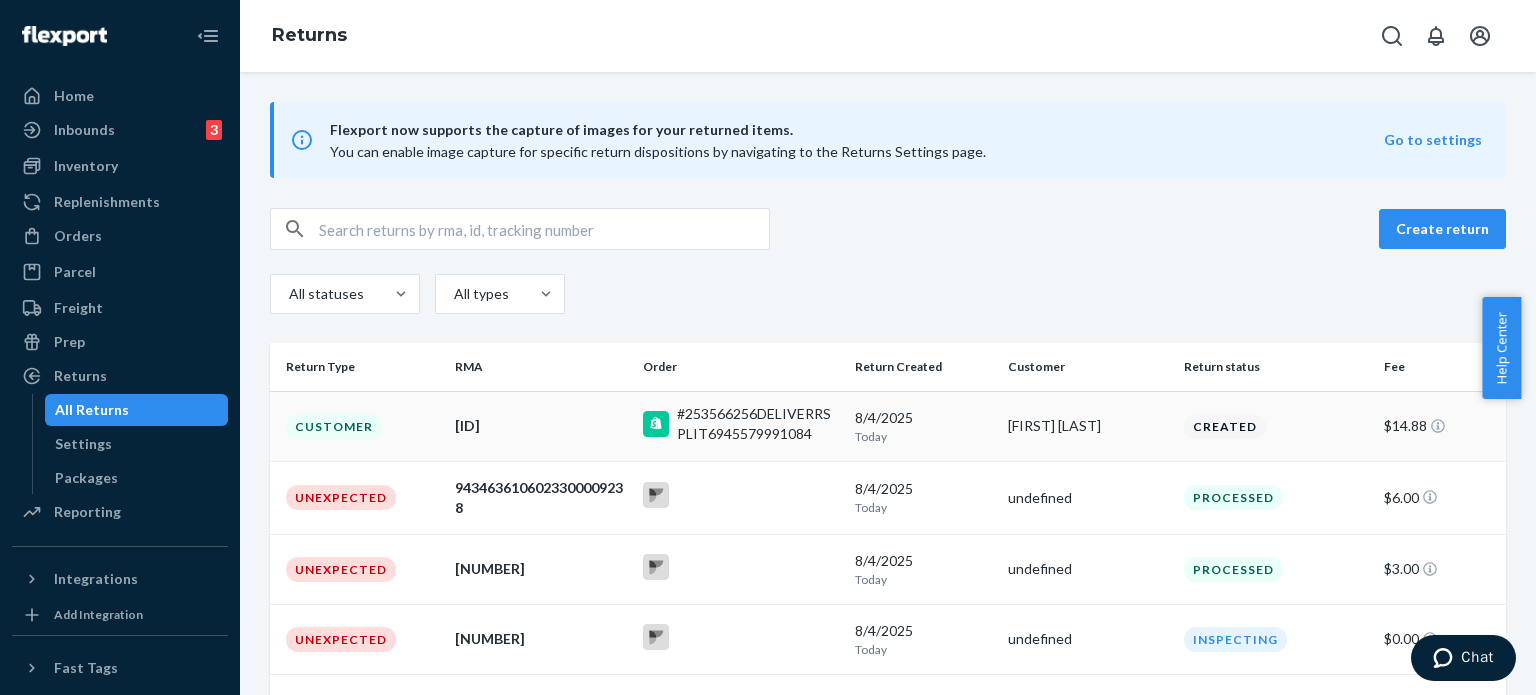 click on "[DATE] Today" at bounding box center (923, 426) 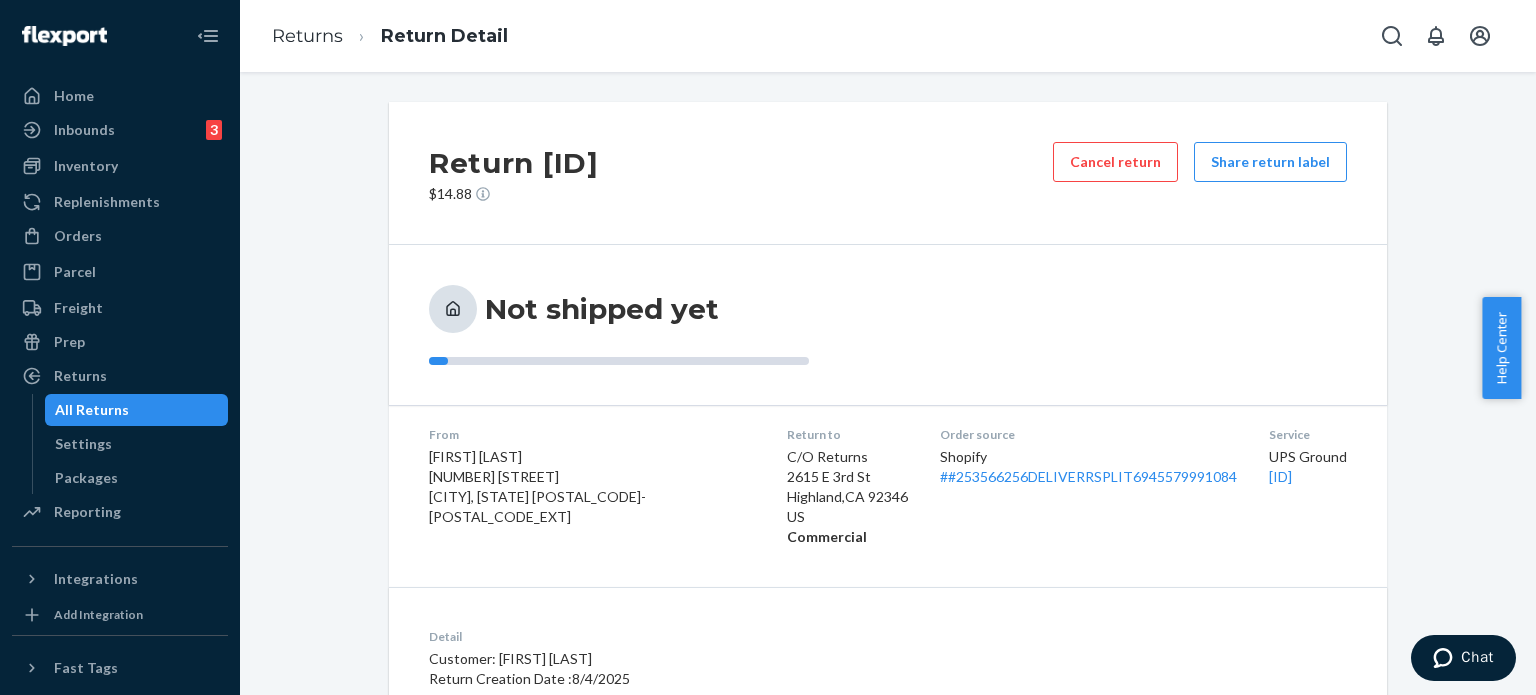 drag, startPoint x: 697, startPoint y: 222, endPoint x: 432, endPoint y: 155, distance: 273.33862 